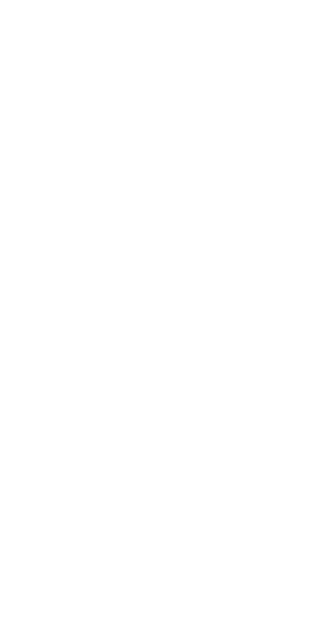 scroll, scrollTop: 0, scrollLeft: 0, axis: both 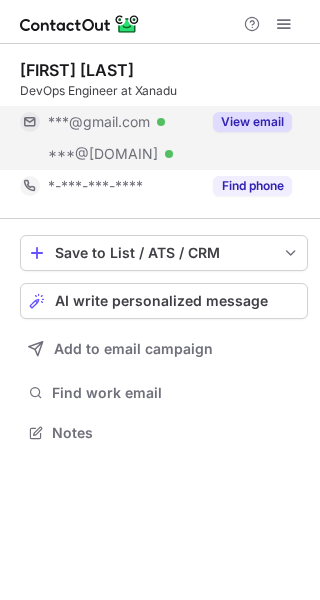 click on "View email" at bounding box center [252, 122] 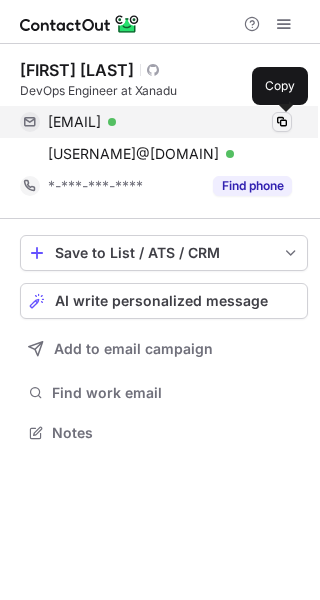 click at bounding box center [282, 122] 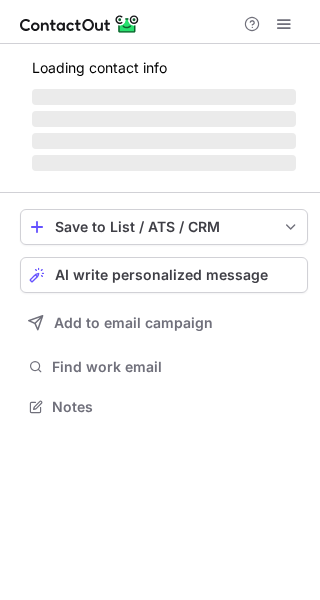scroll, scrollTop: 0, scrollLeft: 0, axis: both 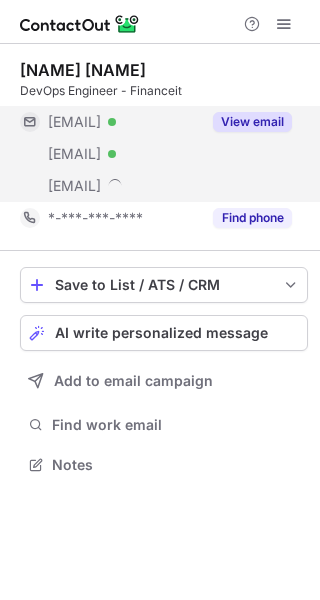 click on "View email" at bounding box center [252, 122] 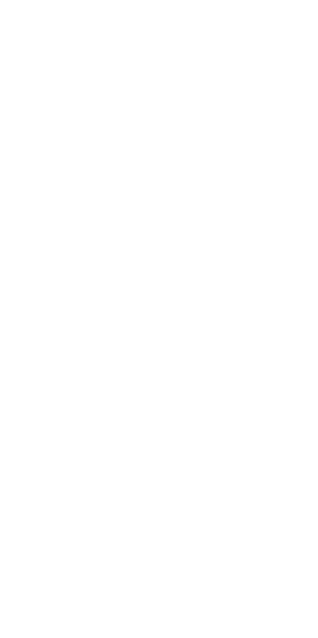 scroll, scrollTop: 0, scrollLeft: 0, axis: both 